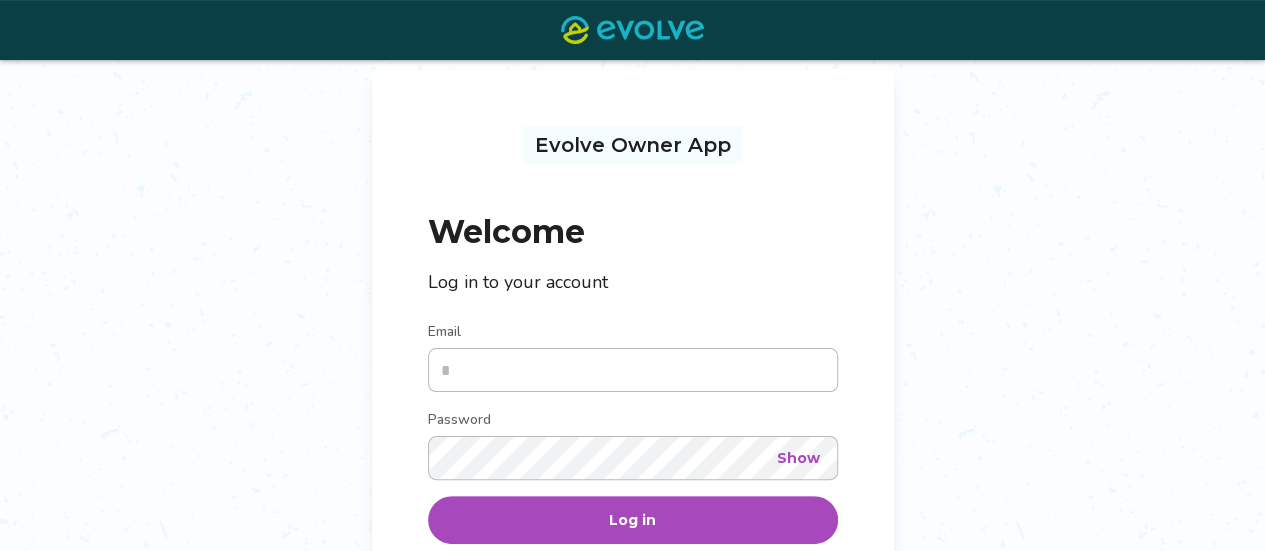 scroll, scrollTop: 166, scrollLeft: 0, axis: vertical 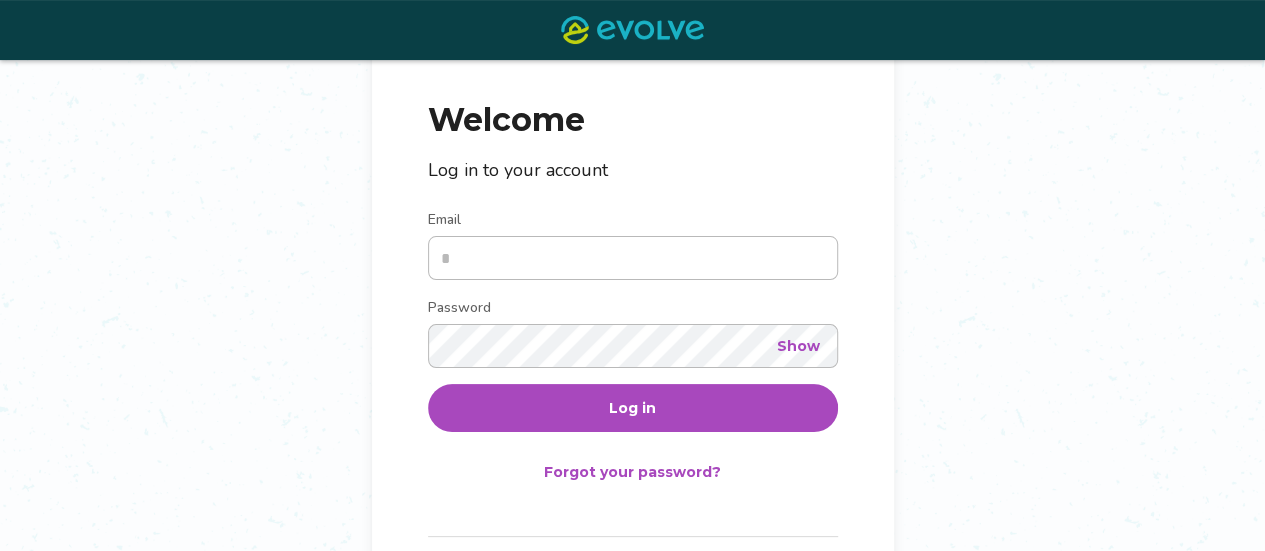 type on "**********" 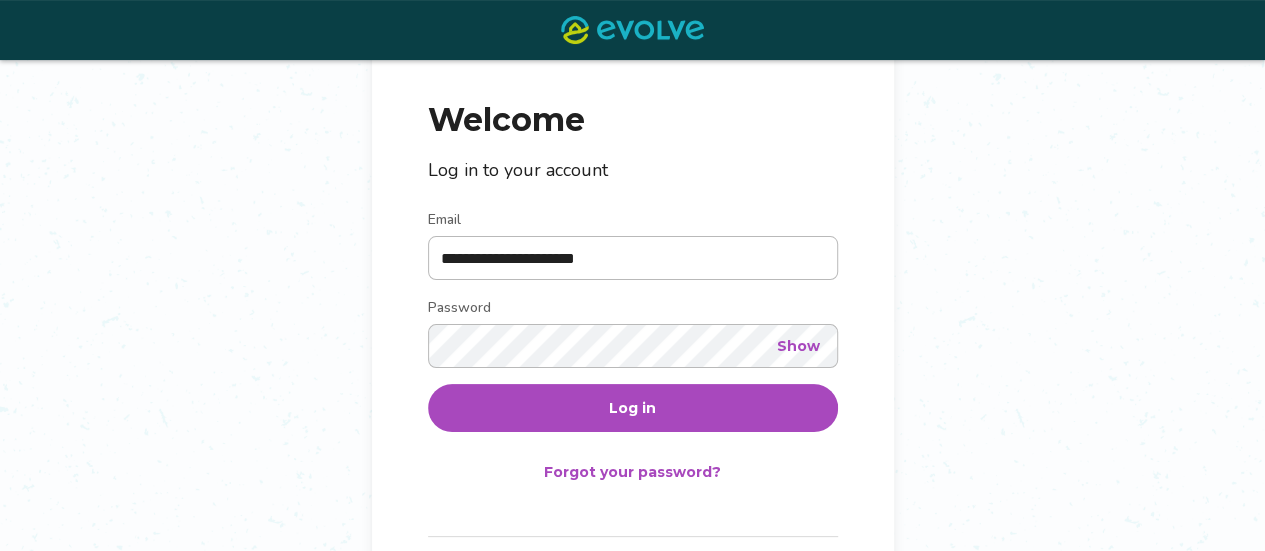 click on "Show" at bounding box center (798, 346) 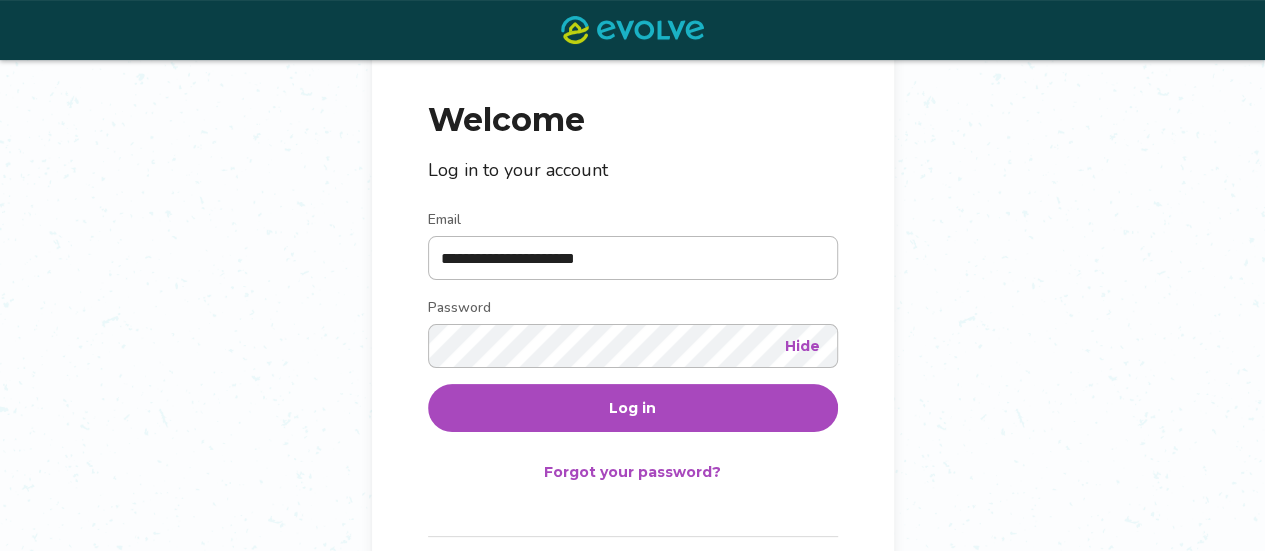 click on "Log in" at bounding box center (632, 408) 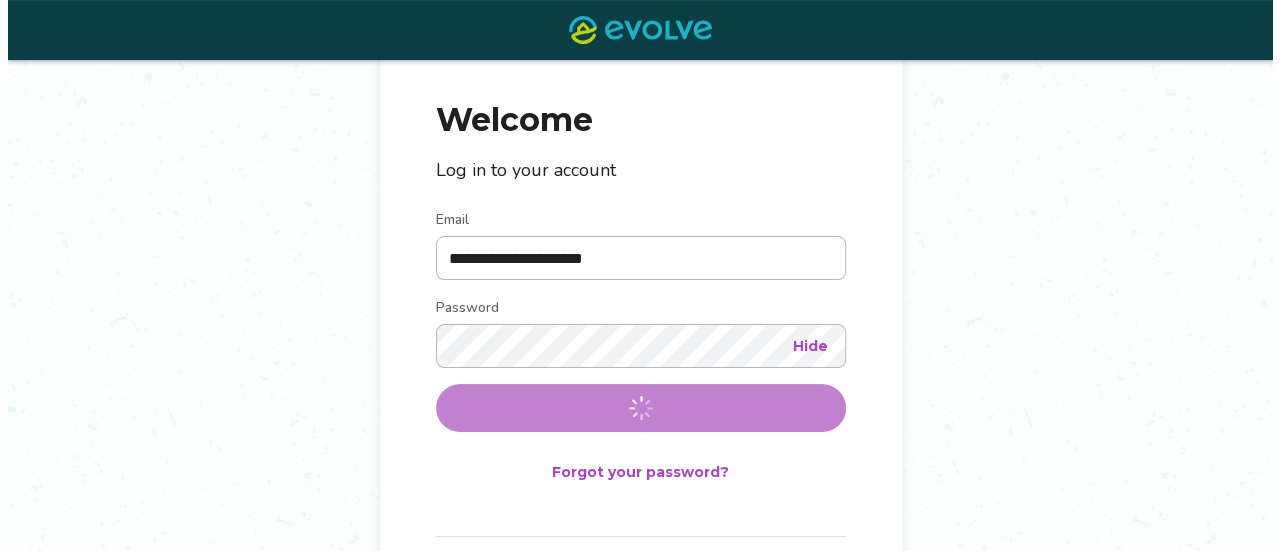 scroll, scrollTop: 0, scrollLeft: 0, axis: both 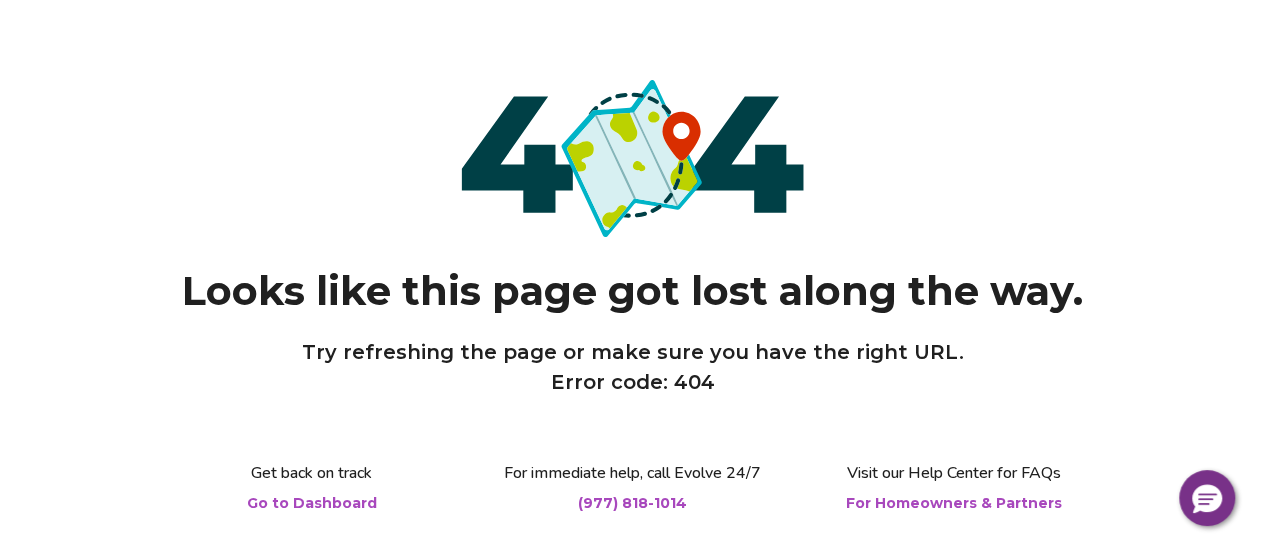 click on "Looks like this page got lost along the way. Try refreshing the page or make sure you have the right URL. Error code: 404" at bounding box center (632, 238) 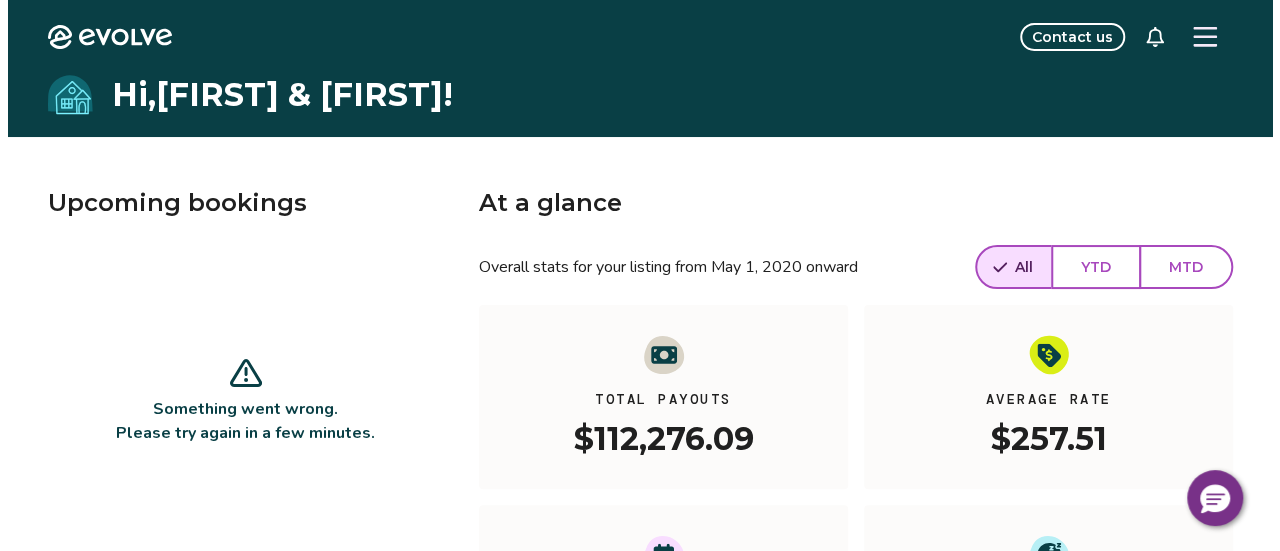 scroll, scrollTop: 0, scrollLeft: 0, axis: both 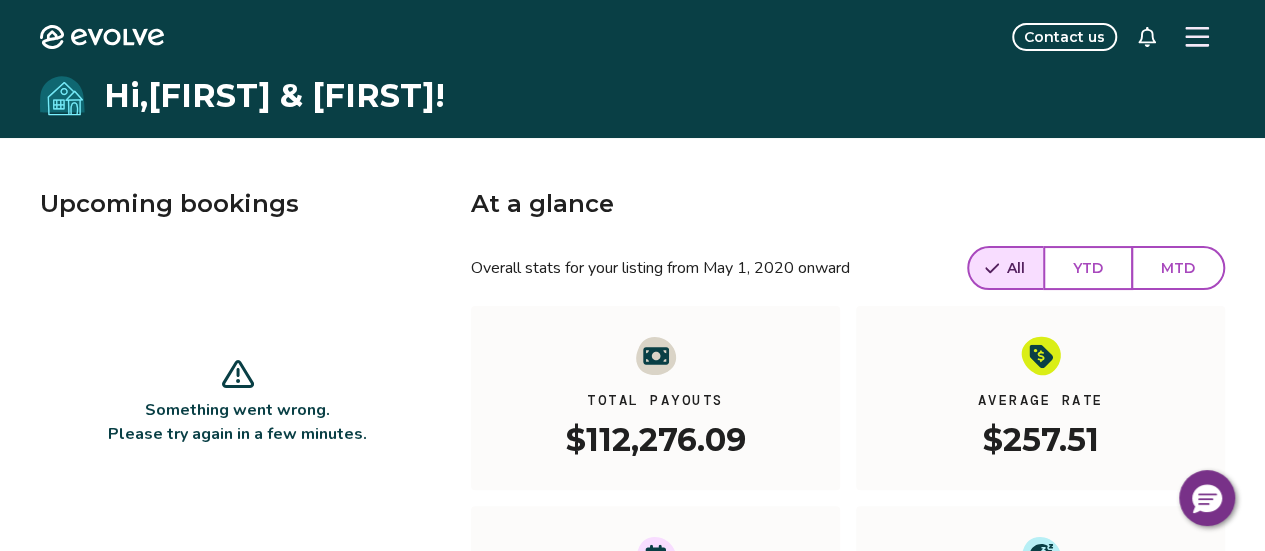 click 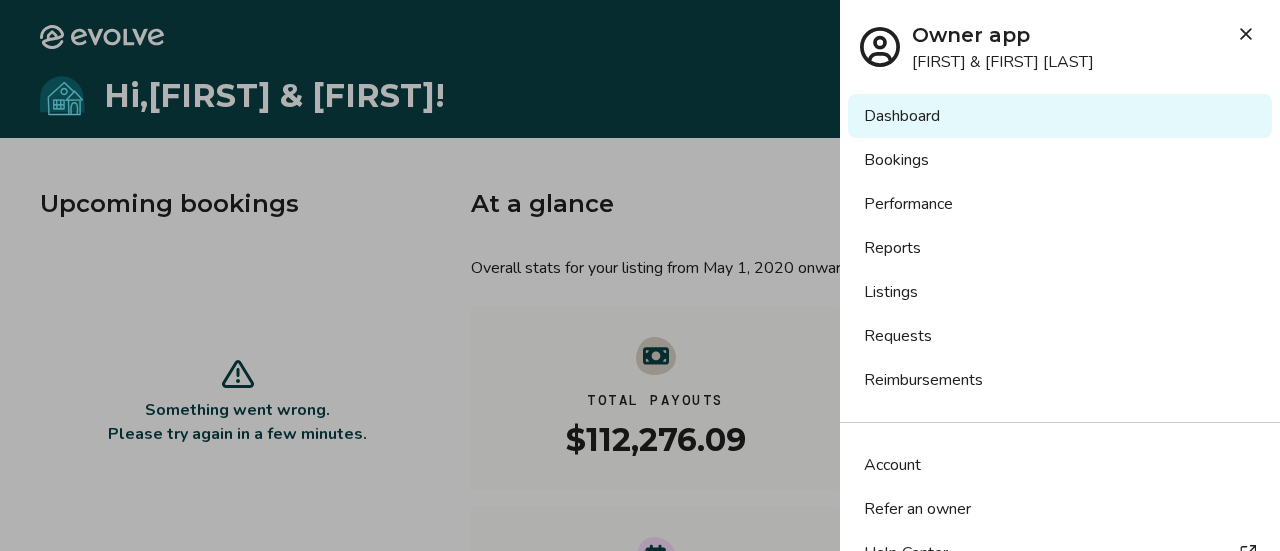 click on "Bookings" at bounding box center (1060, 160) 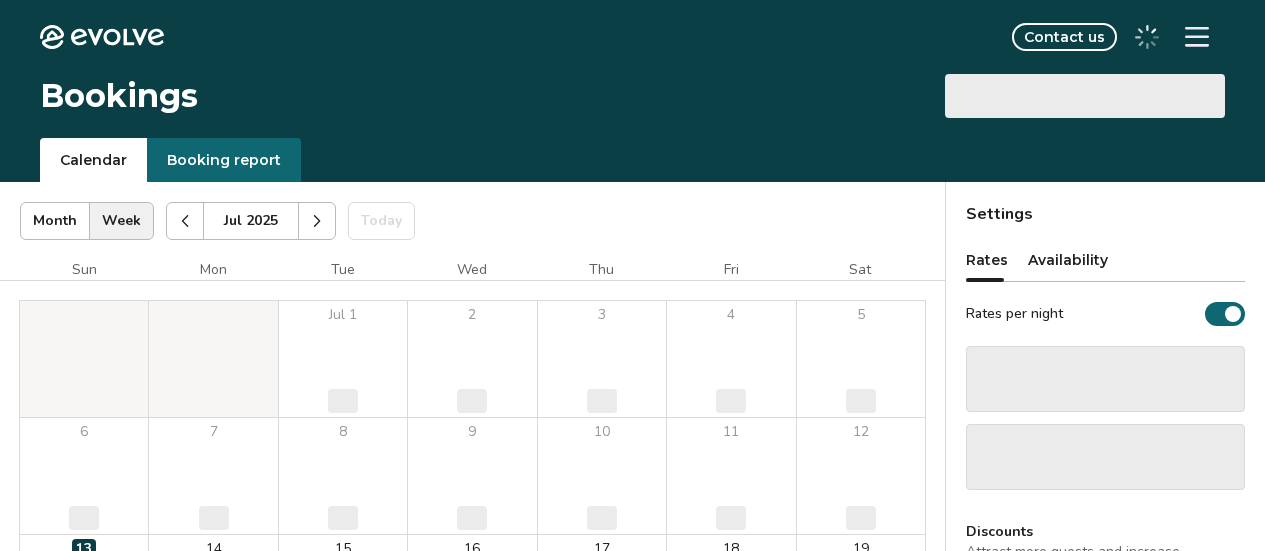 scroll, scrollTop: 0, scrollLeft: 0, axis: both 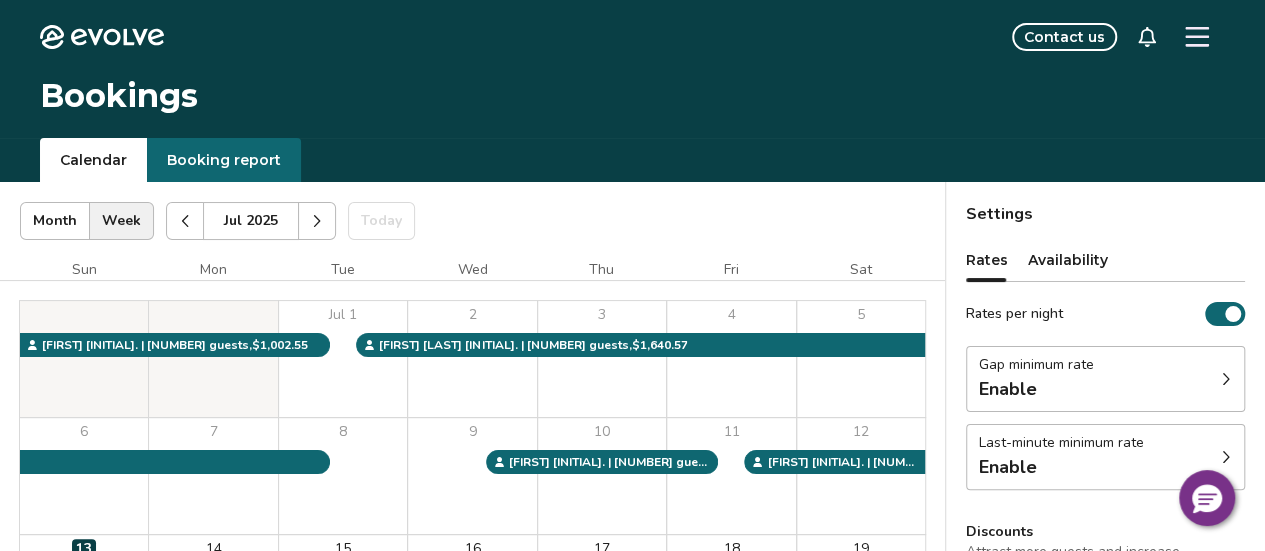 click 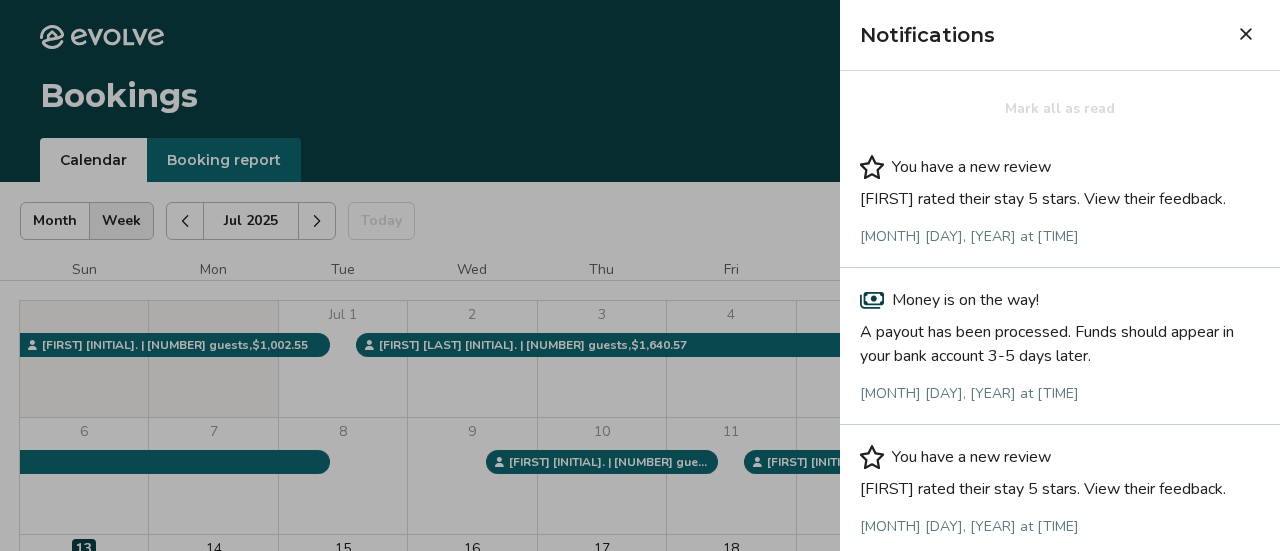 click on "A payout has been processed. Funds should appear in your bank account 3-5 days later." at bounding box center [1060, 340] 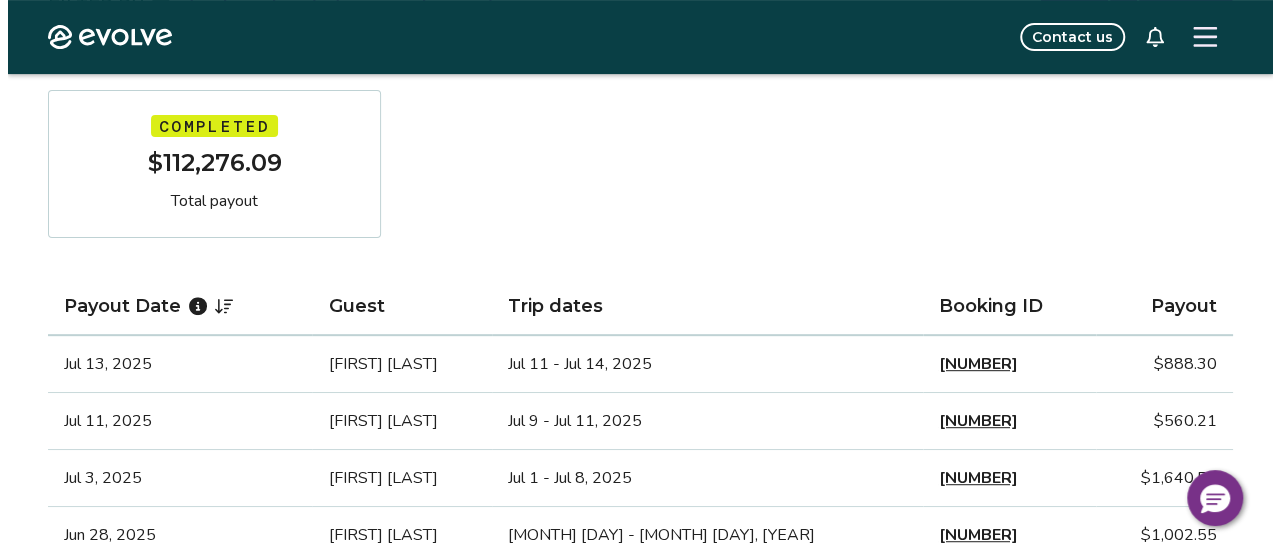 scroll, scrollTop: 331, scrollLeft: 0, axis: vertical 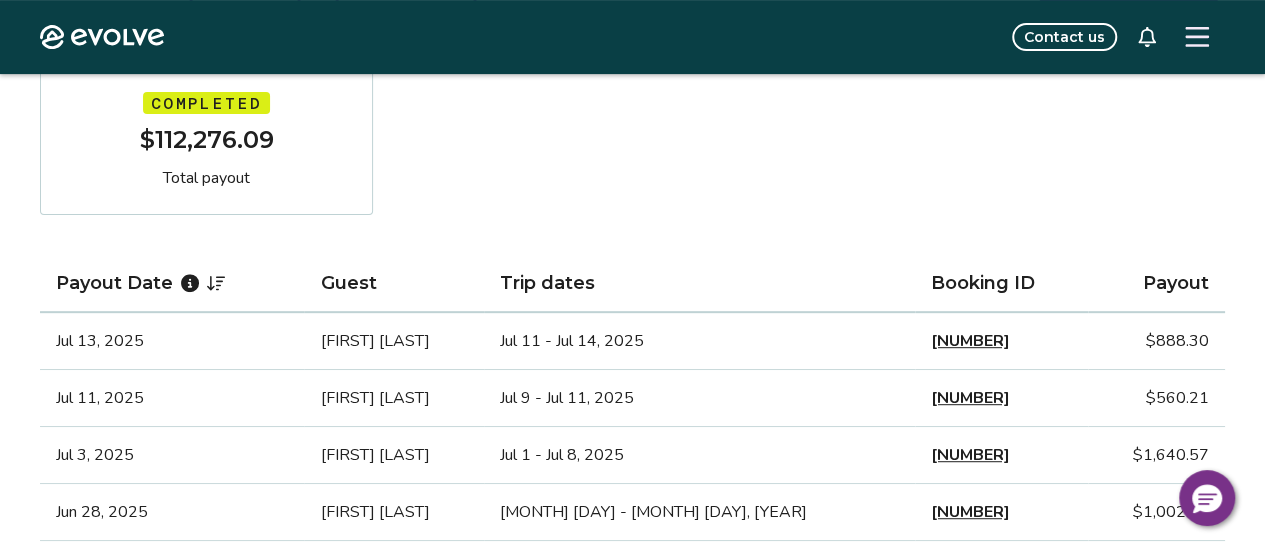 click 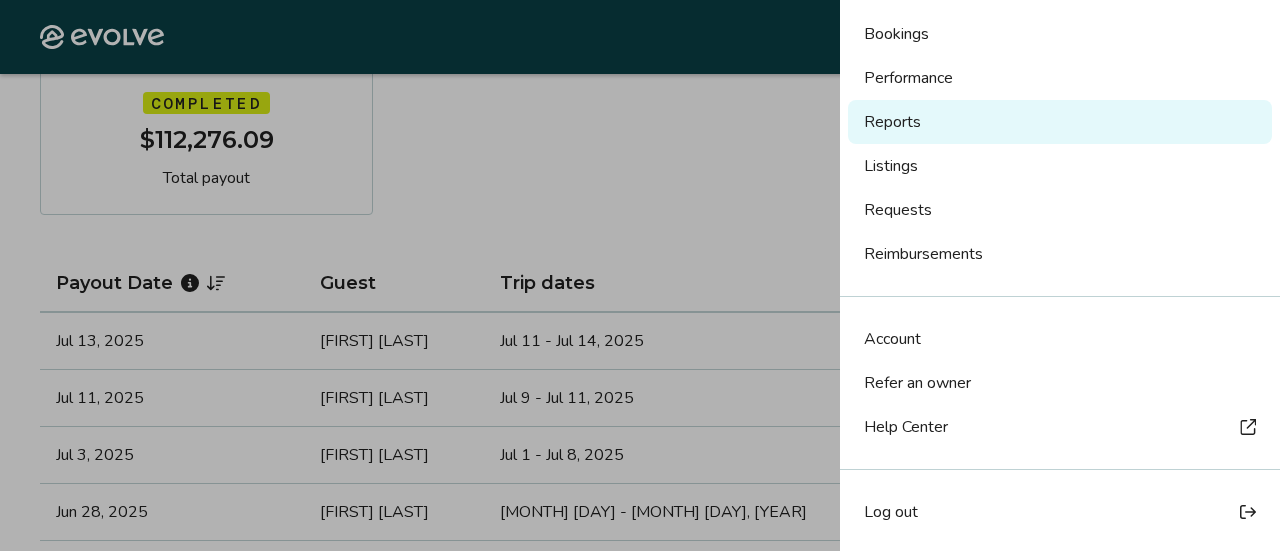 scroll, scrollTop: 0, scrollLeft: 0, axis: both 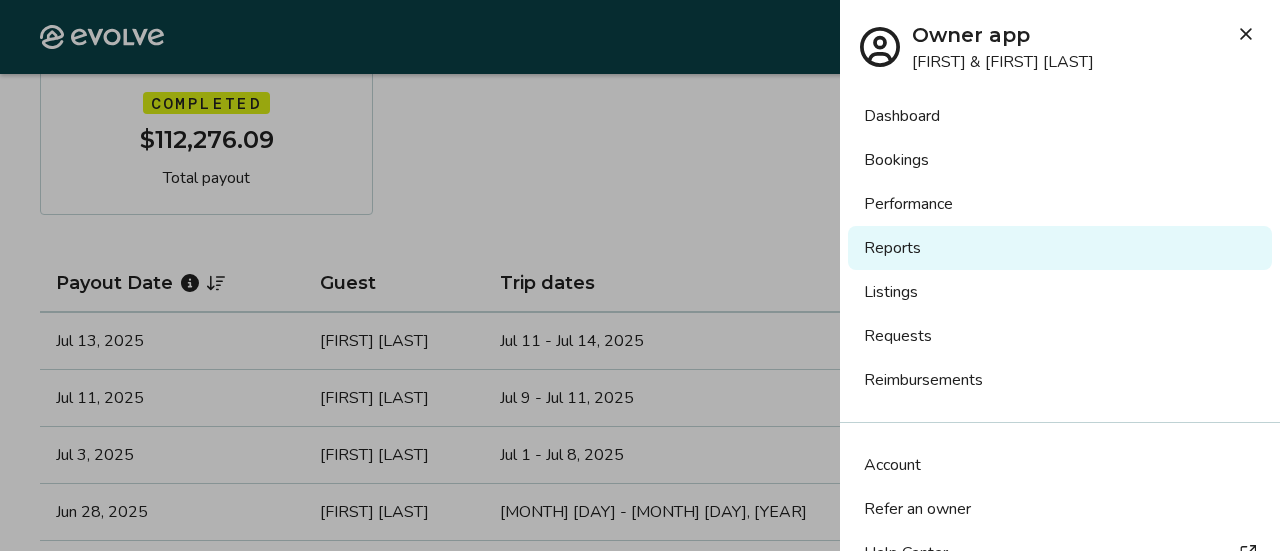 click on "Reports" at bounding box center [1060, 248] 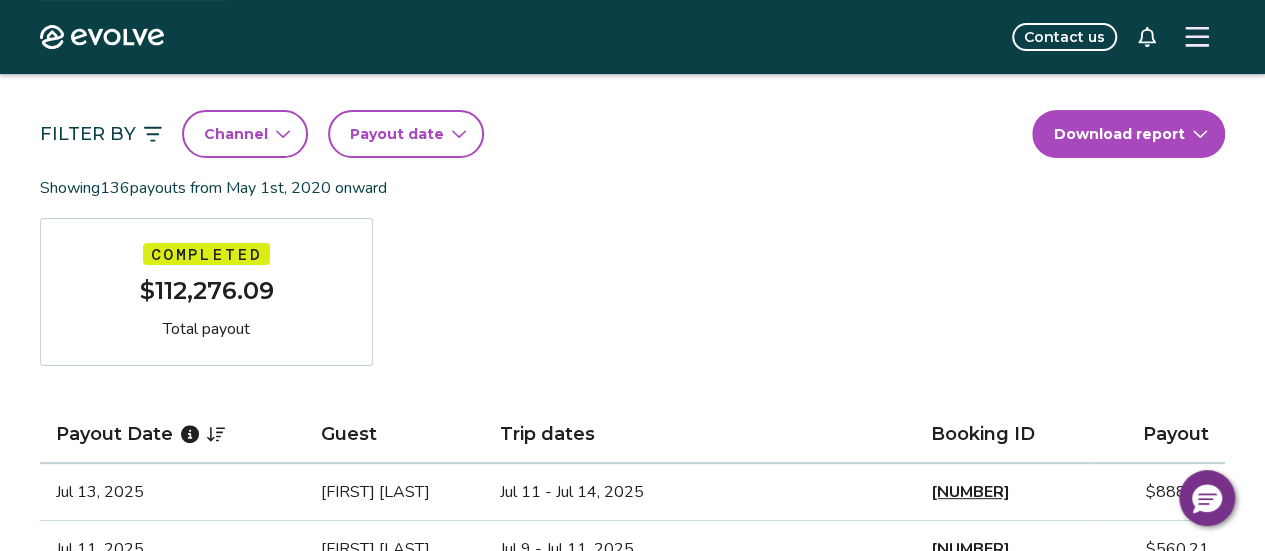 scroll, scrollTop: 0, scrollLeft: 0, axis: both 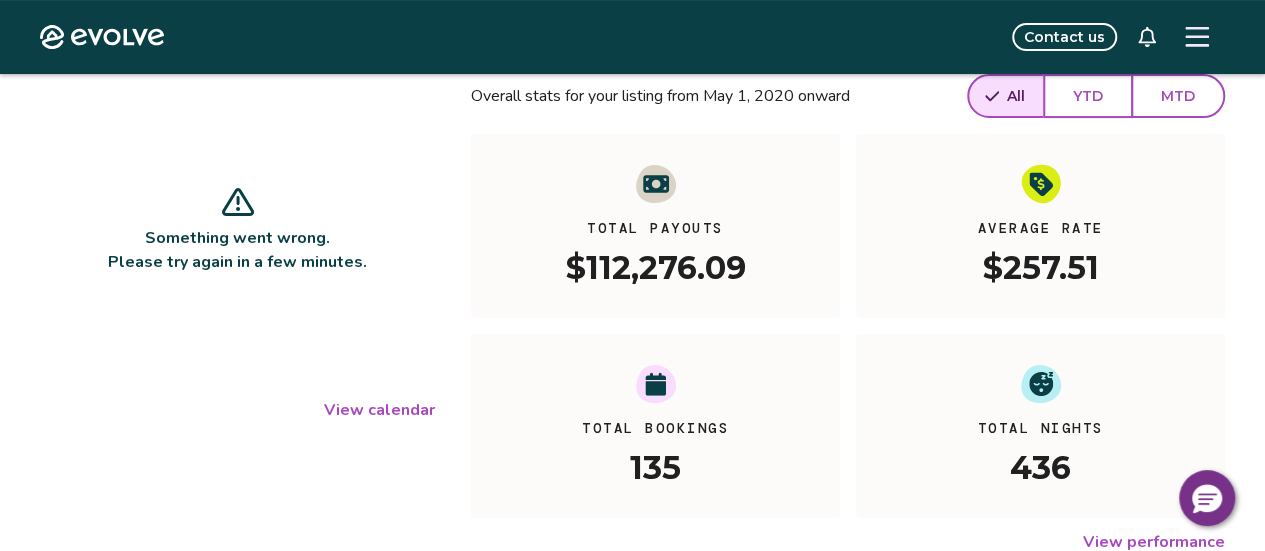click on "View calendar" at bounding box center [379, 410] 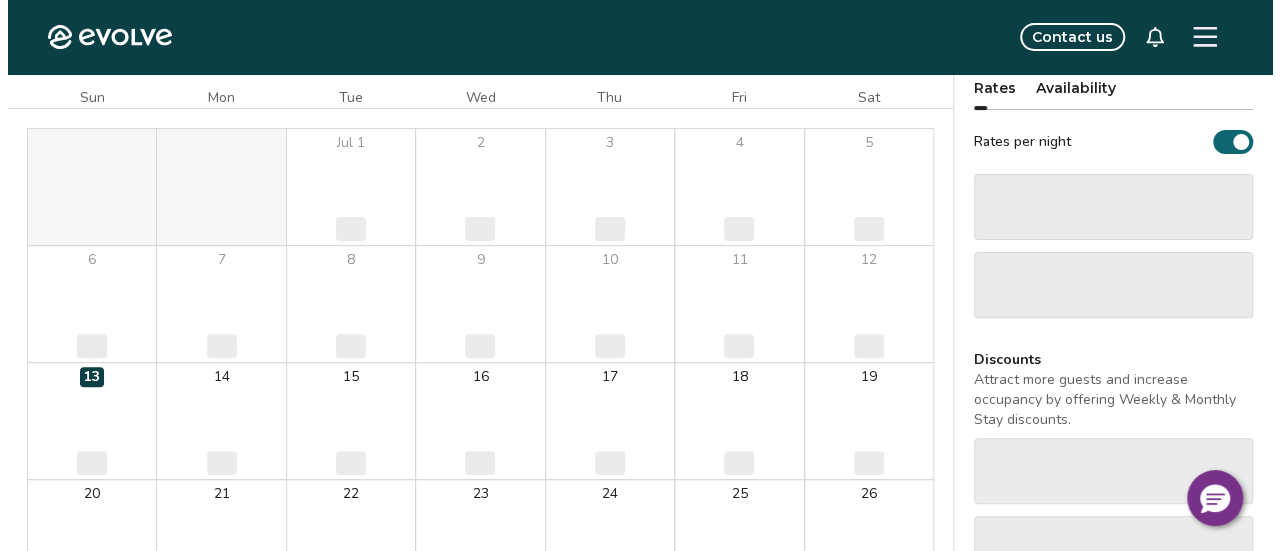 scroll, scrollTop: 0, scrollLeft: 0, axis: both 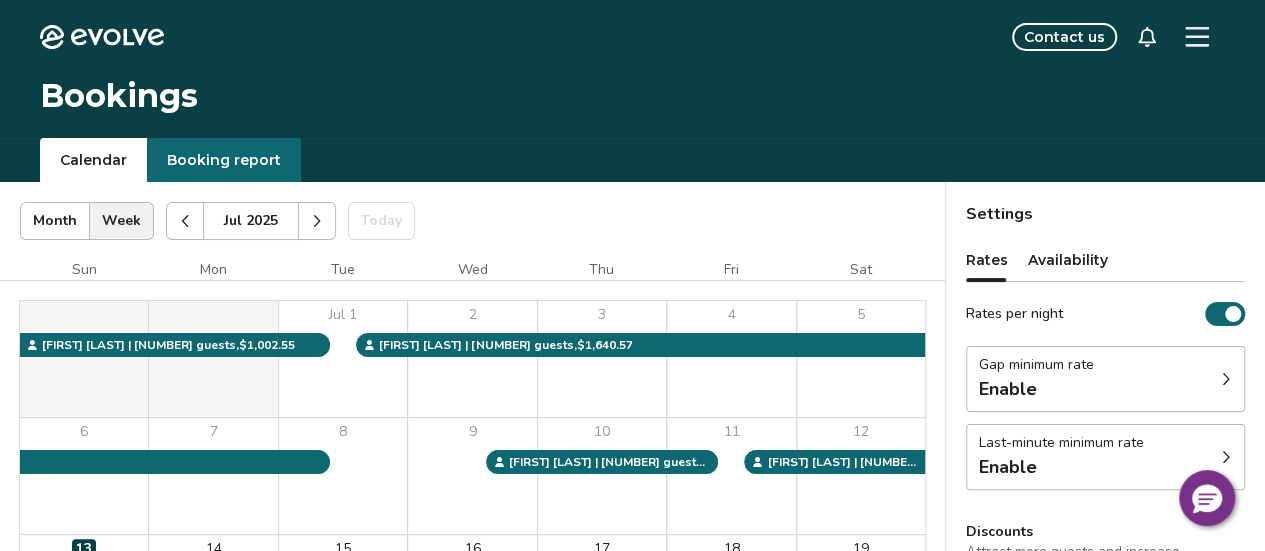 click on "Booking report" at bounding box center [224, 160] 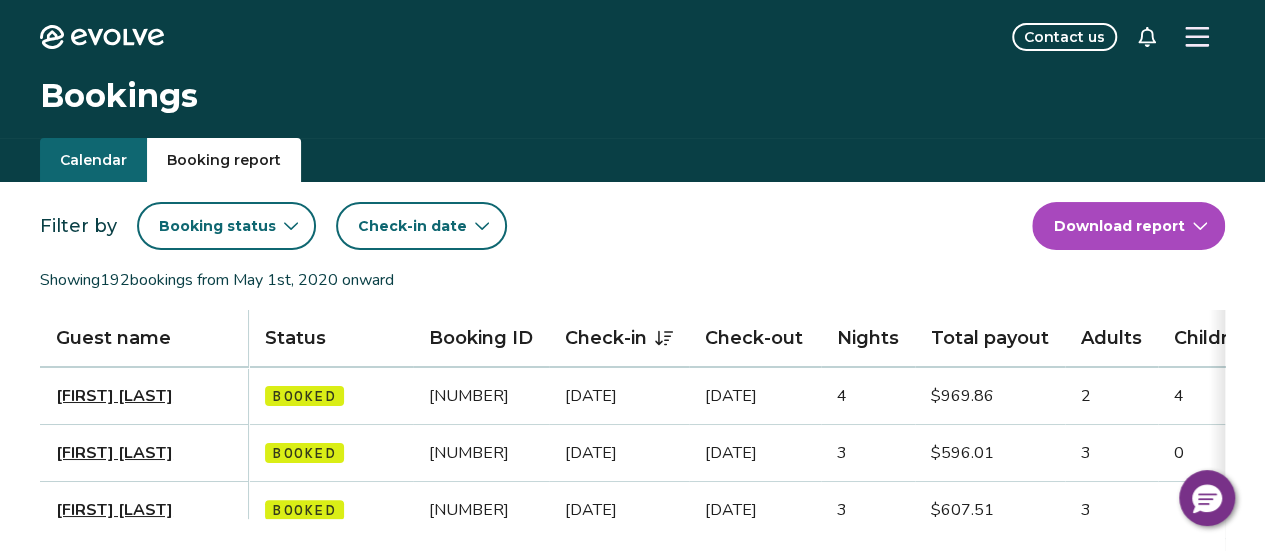 click at bounding box center (1197, 37) 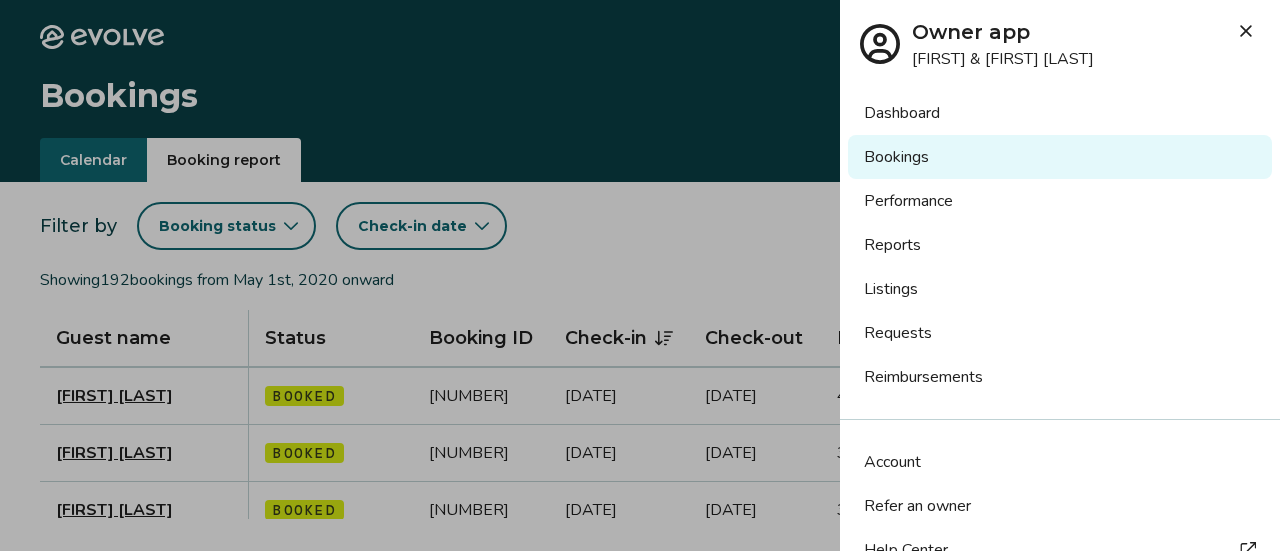 scroll, scrollTop: 0, scrollLeft: 0, axis: both 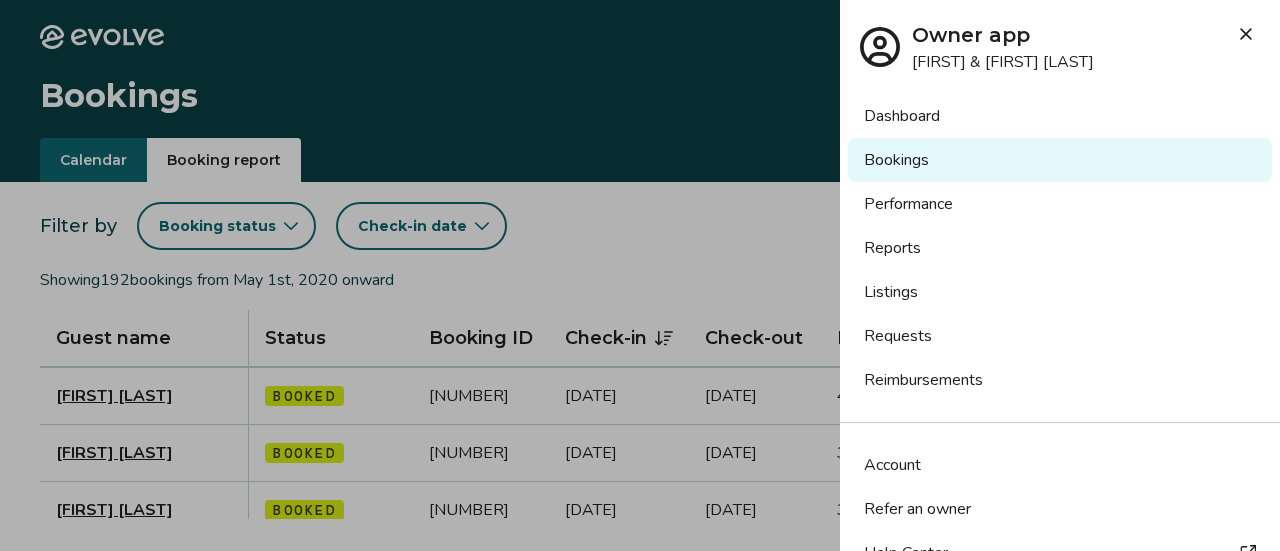 click on "Reports" at bounding box center [1060, 248] 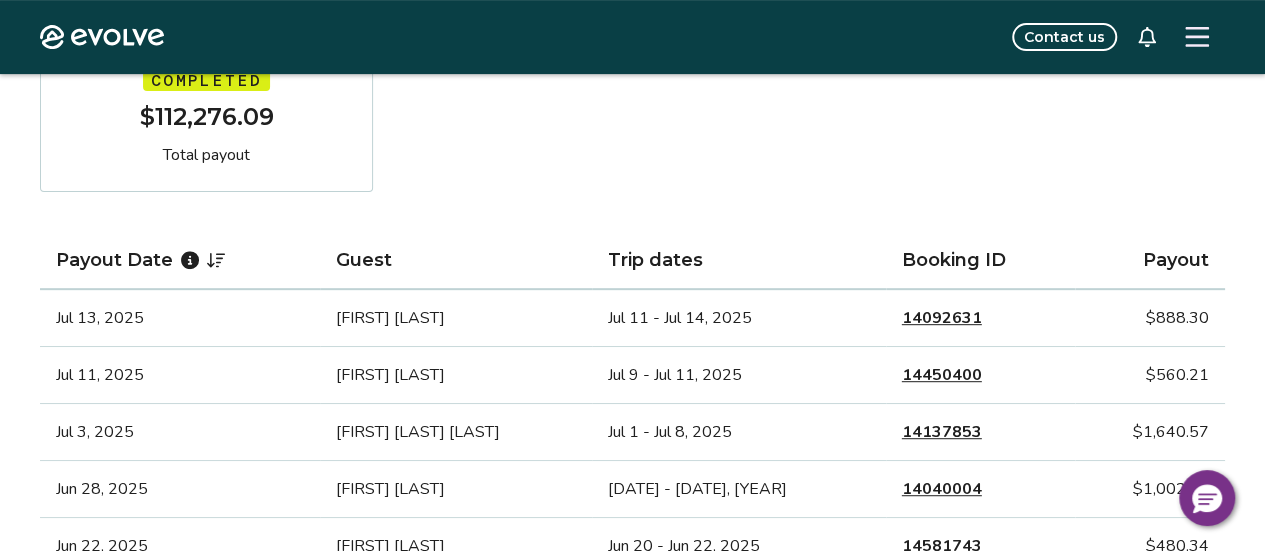 scroll, scrollTop: 352, scrollLeft: 0, axis: vertical 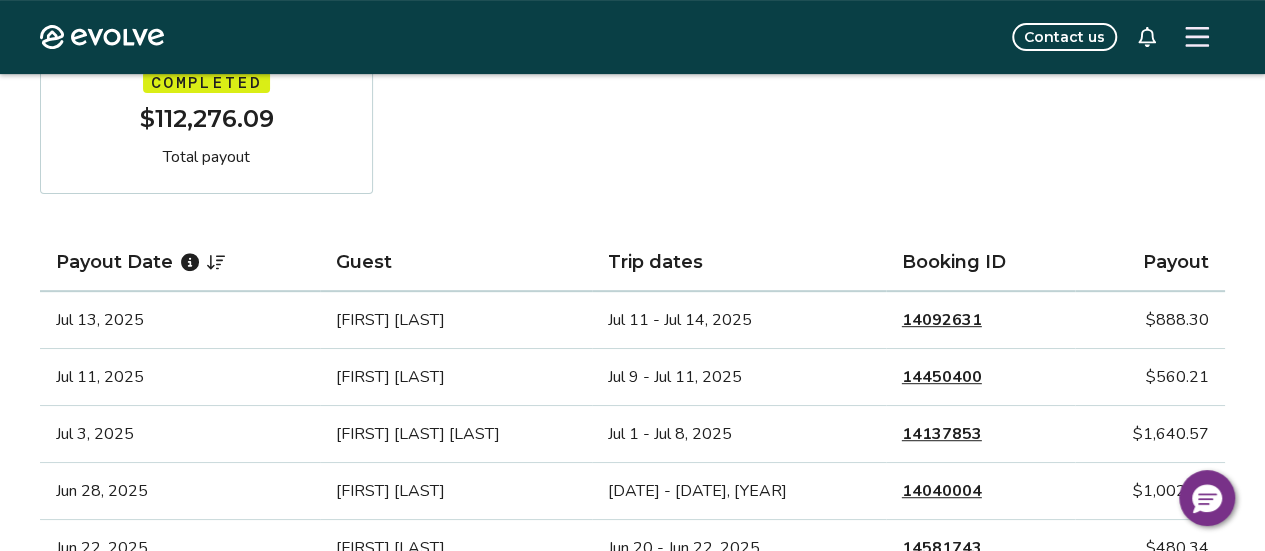 click on "[FIRST] [LAST]" at bounding box center [456, 377] 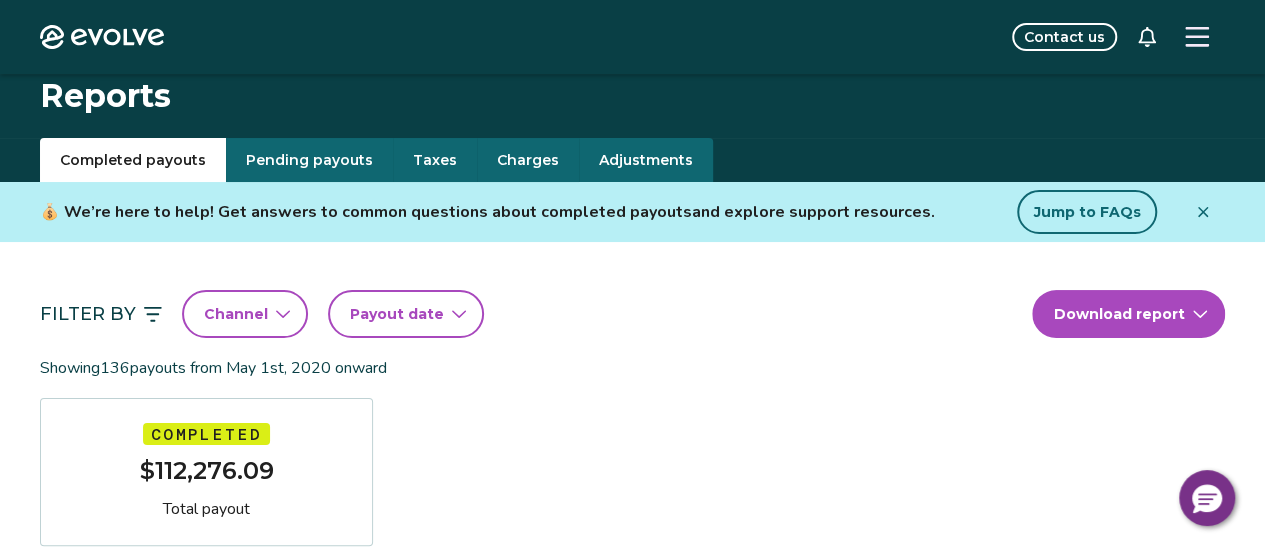 scroll, scrollTop: 1, scrollLeft: 0, axis: vertical 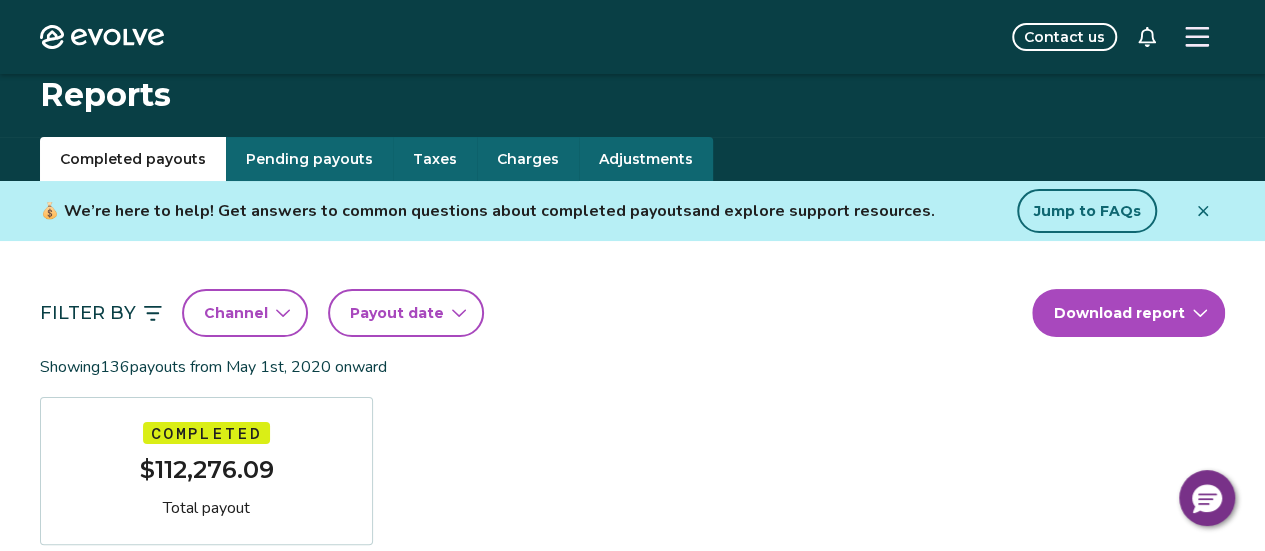 click on "Pending payouts" at bounding box center (309, 159) 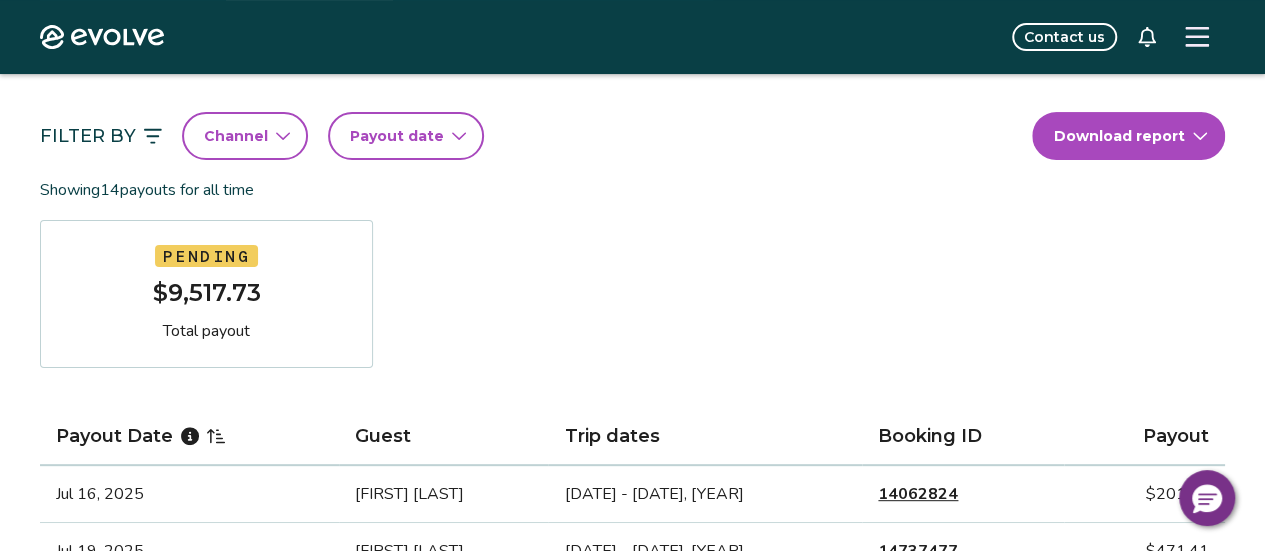 scroll, scrollTop: 180, scrollLeft: 0, axis: vertical 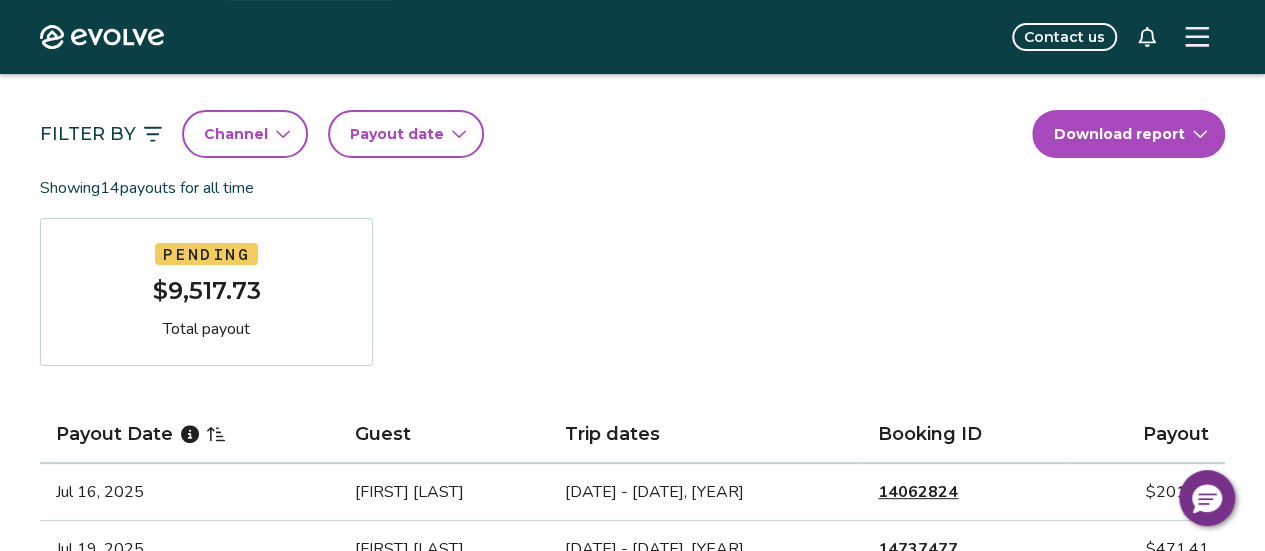 click 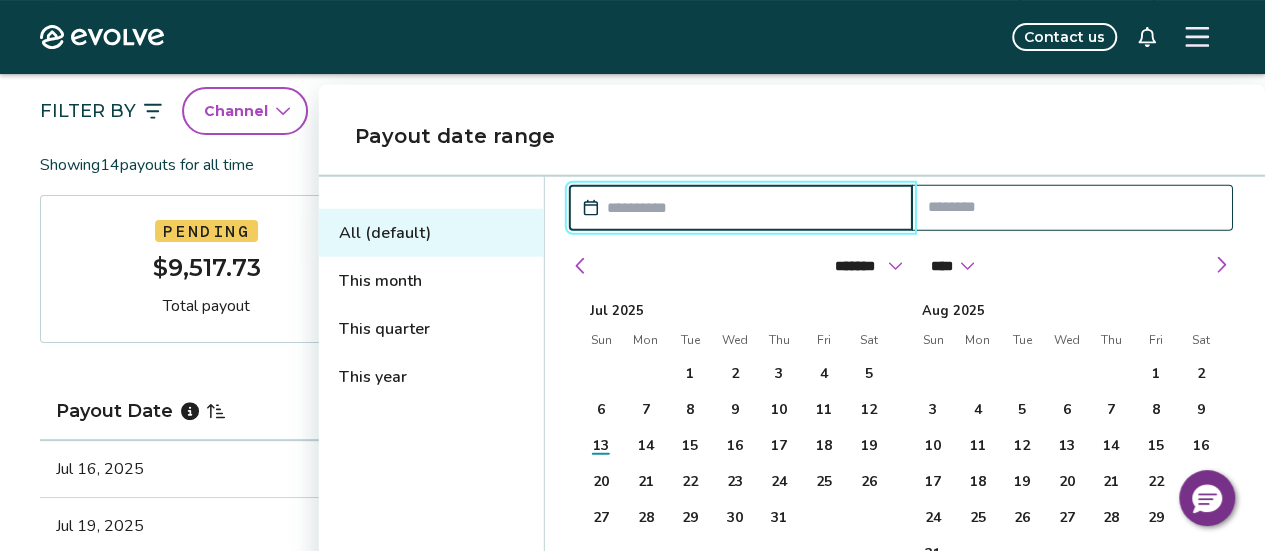 scroll, scrollTop: 293, scrollLeft: 0, axis: vertical 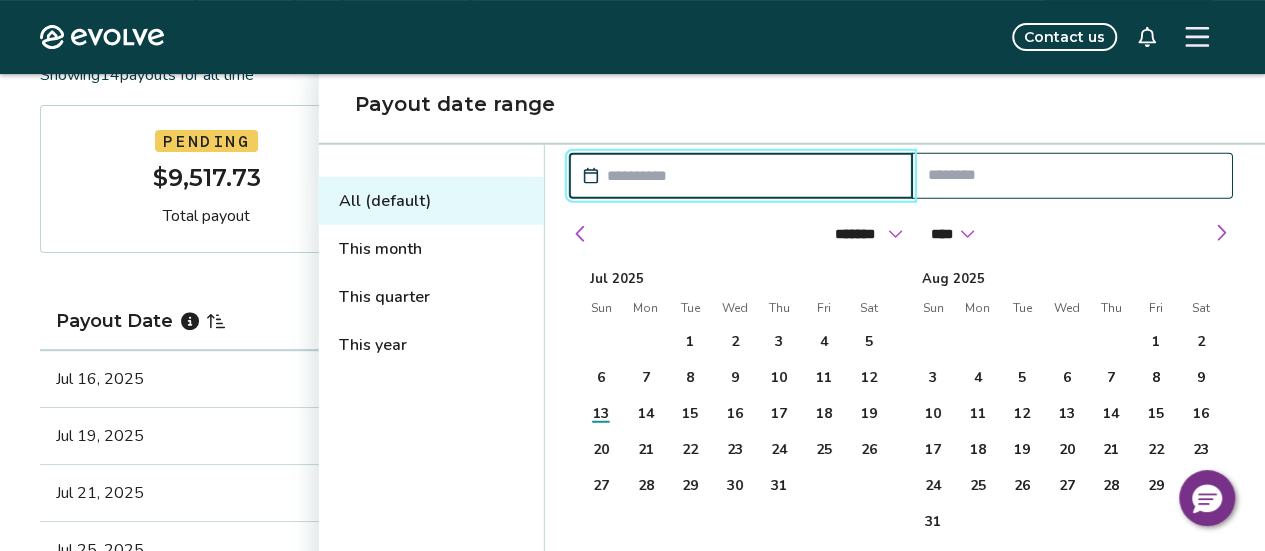 click on "1" at bounding box center (690, 342) 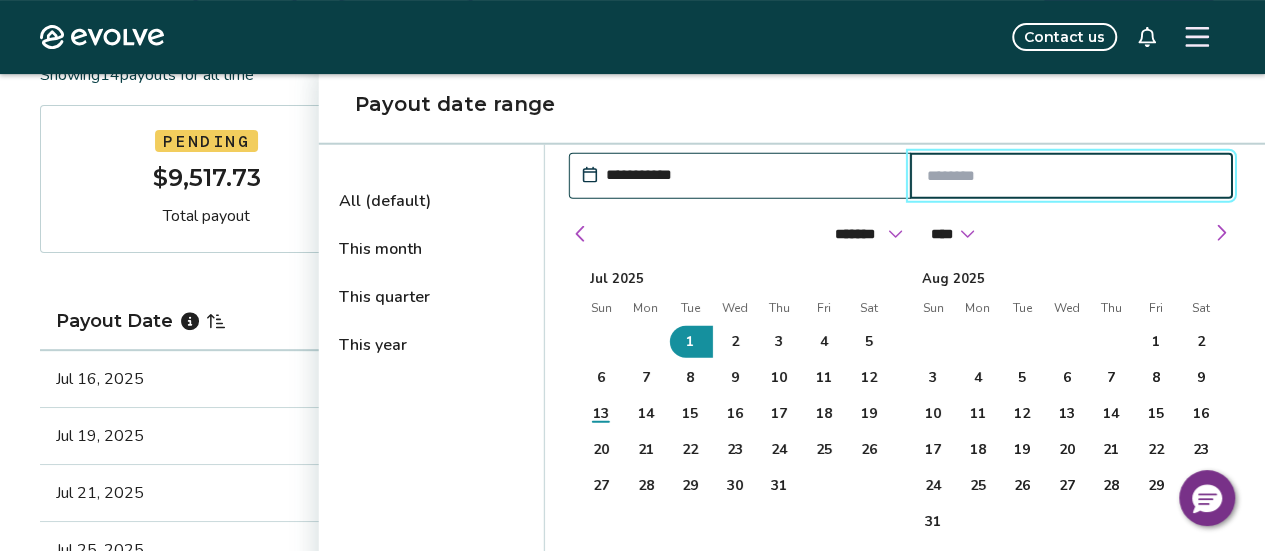 click on "13" at bounding box center [601, 414] 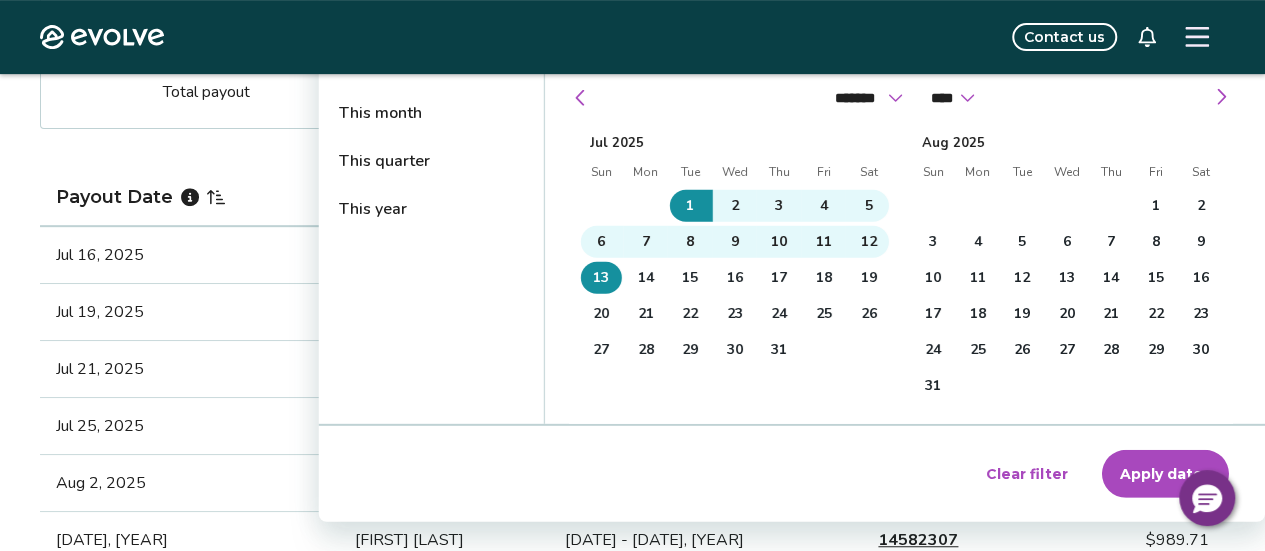 scroll, scrollTop: 430, scrollLeft: 0, axis: vertical 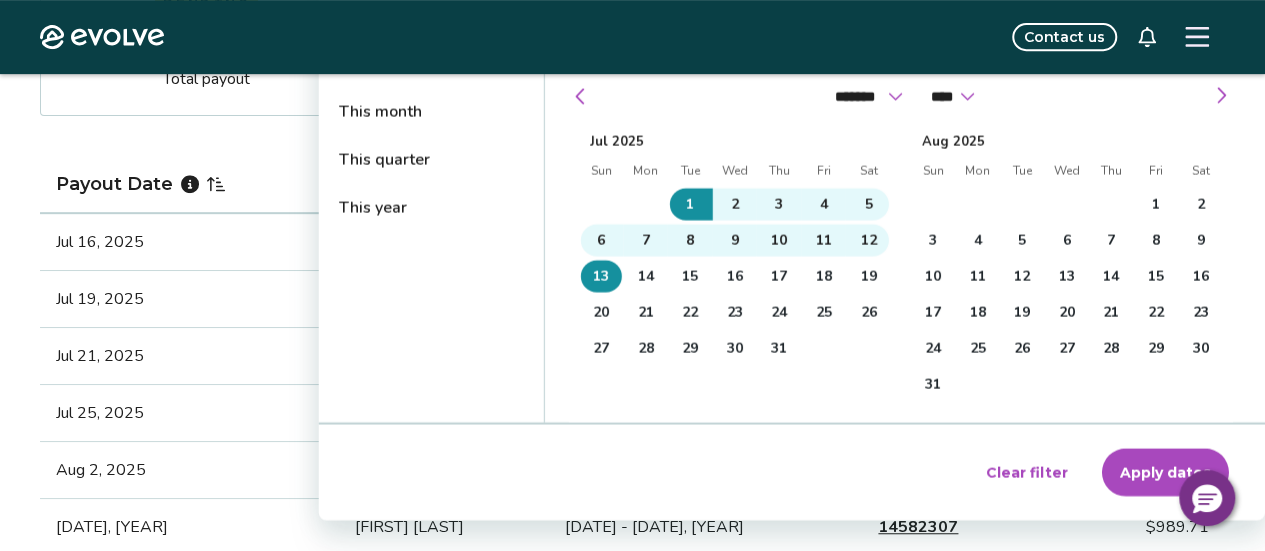 click on "Apply dates" at bounding box center [1165, 472] 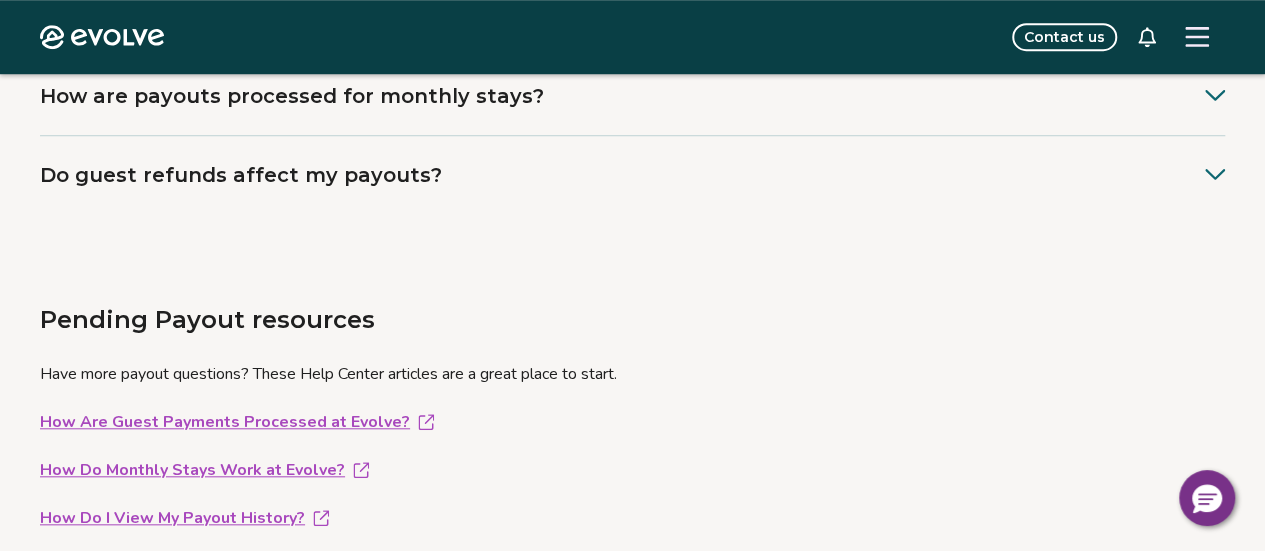 scroll, scrollTop: 752, scrollLeft: 0, axis: vertical 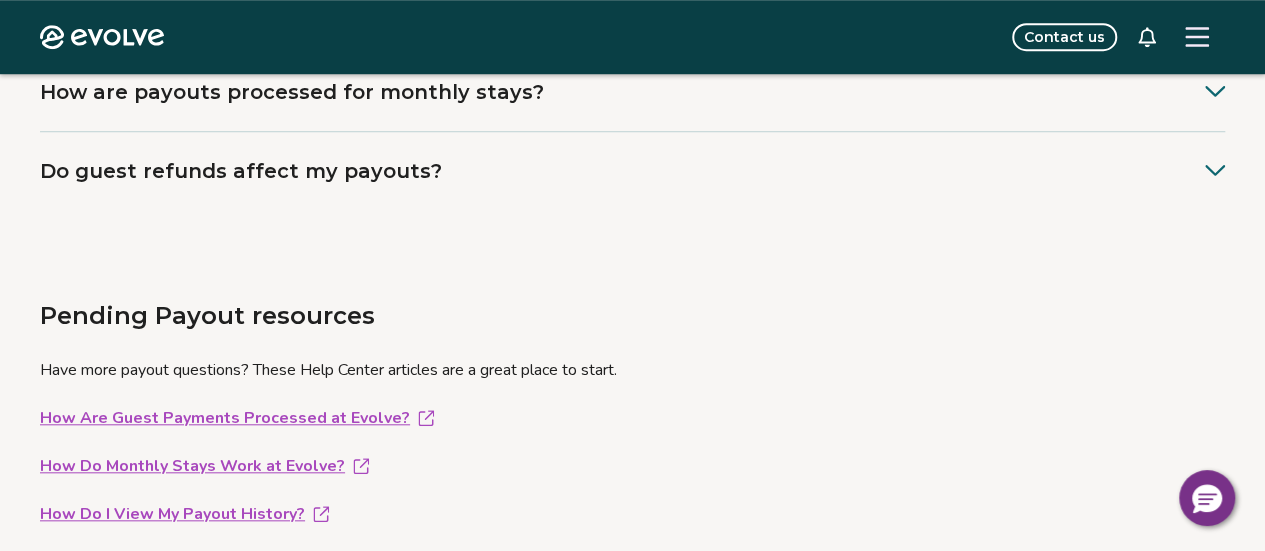 click on "How Are Guest Payments Processed at Evolve?" at bounding box center (632, 418) 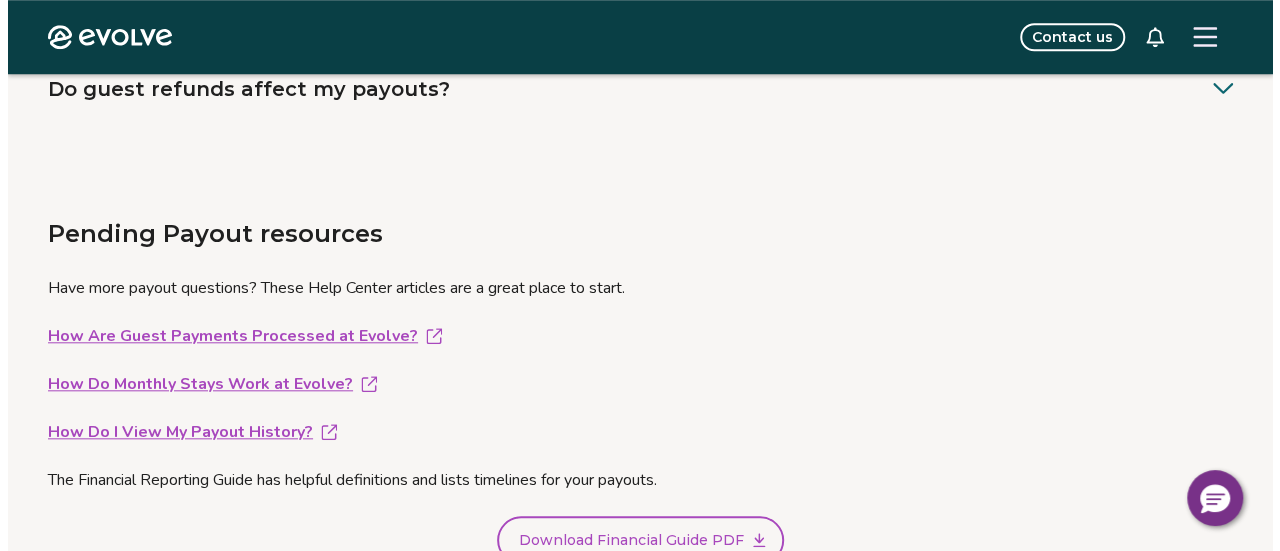 scroll, scrollTop: 832, scrollLeft: 0, axis: vertical 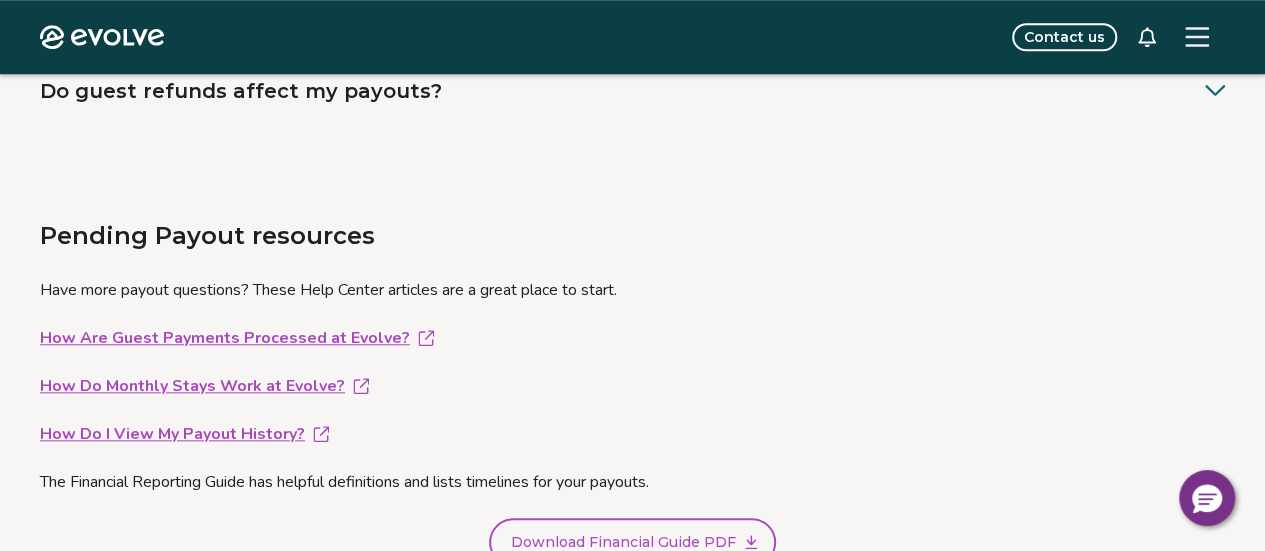 click on "How Do Monthly Stays Work at Evolve?" at bounding box center [632, 386] 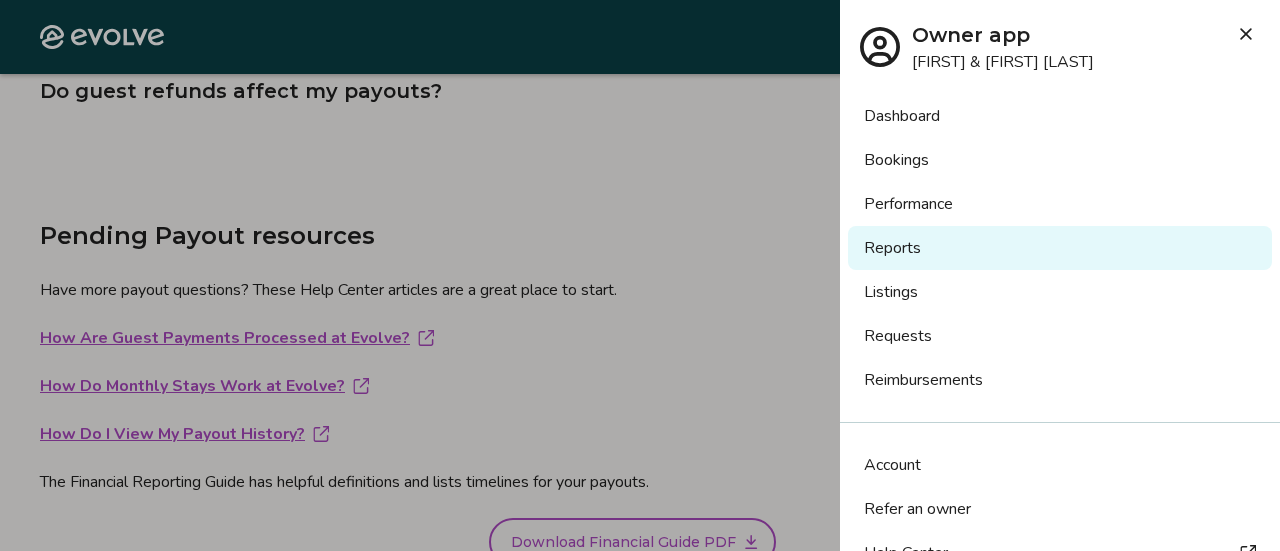 click on "Bookings" at bounding box center [1060, 160] 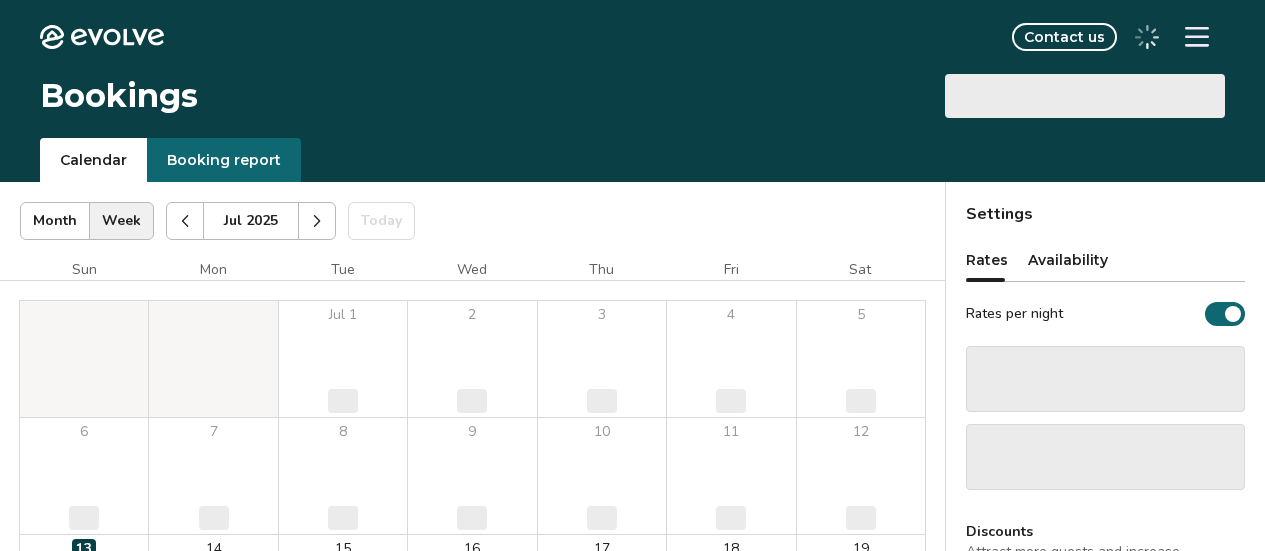 scroll, scrollTop: 0, scrollLeft: 0, axis: both 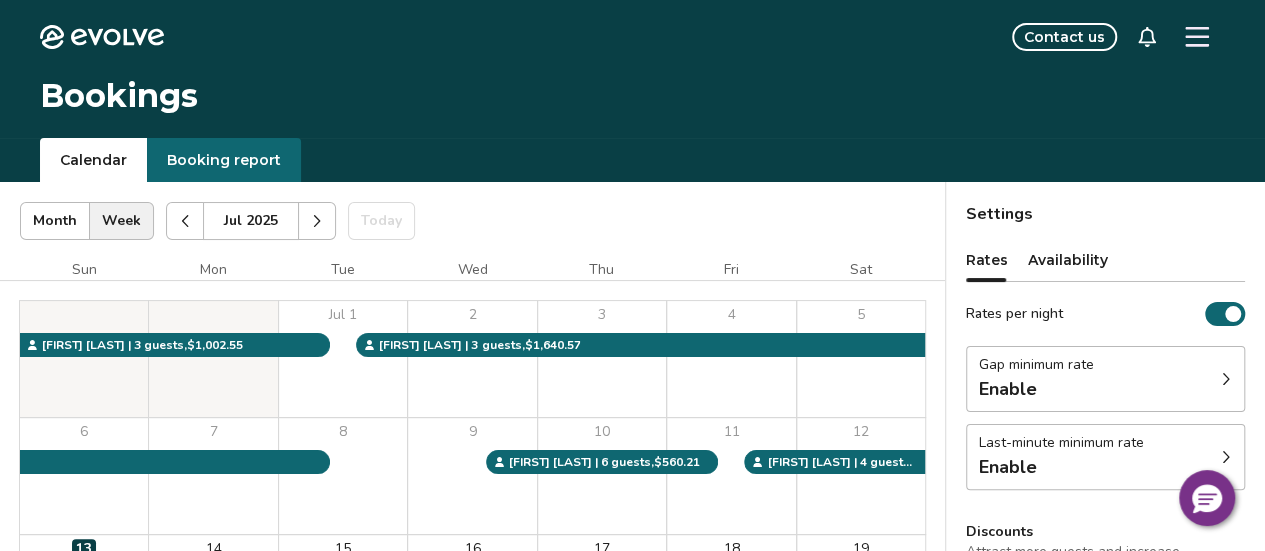 click on "10" at bounding box center (602, 476) 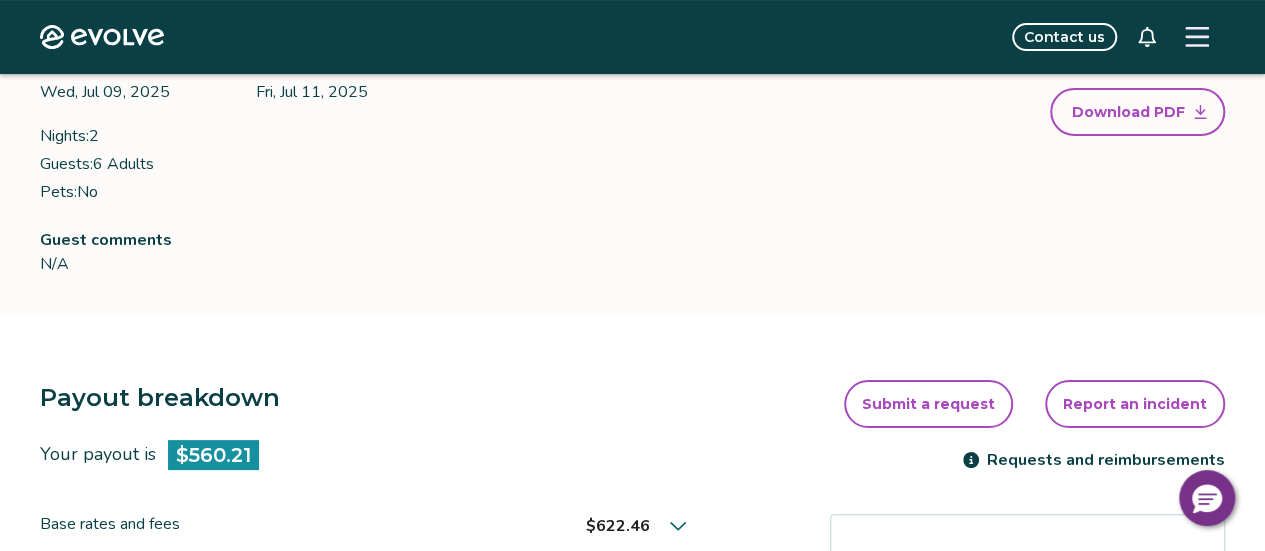 scroll, scrollTop: 0, scrollLeft: 0, axis: both 